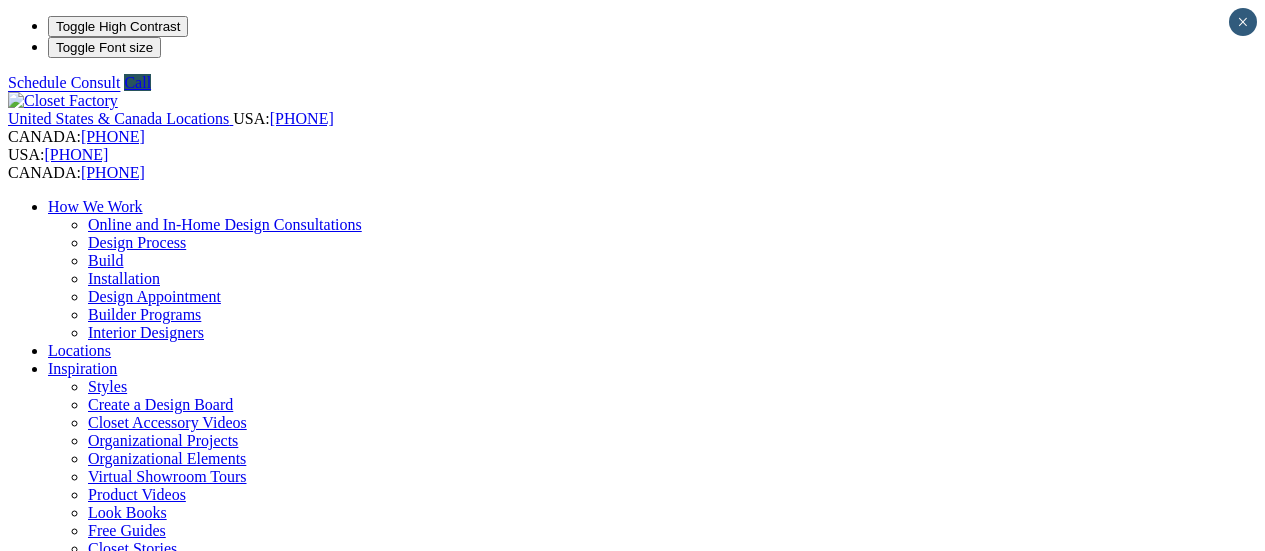 scroll, scrollTop: 0, scrollLeft: 0, axis: both 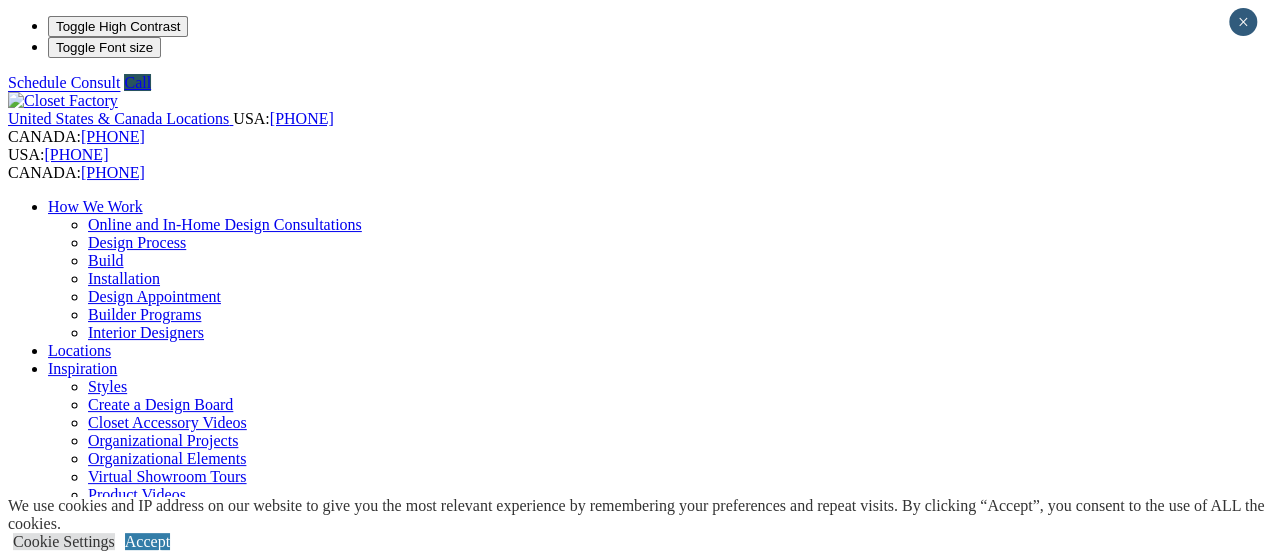 click on "Custom closets as unique as you are! Transform clutter into calm with a reach-in closet solution. Request Appointment" at bounding box center (-3154, 2314) 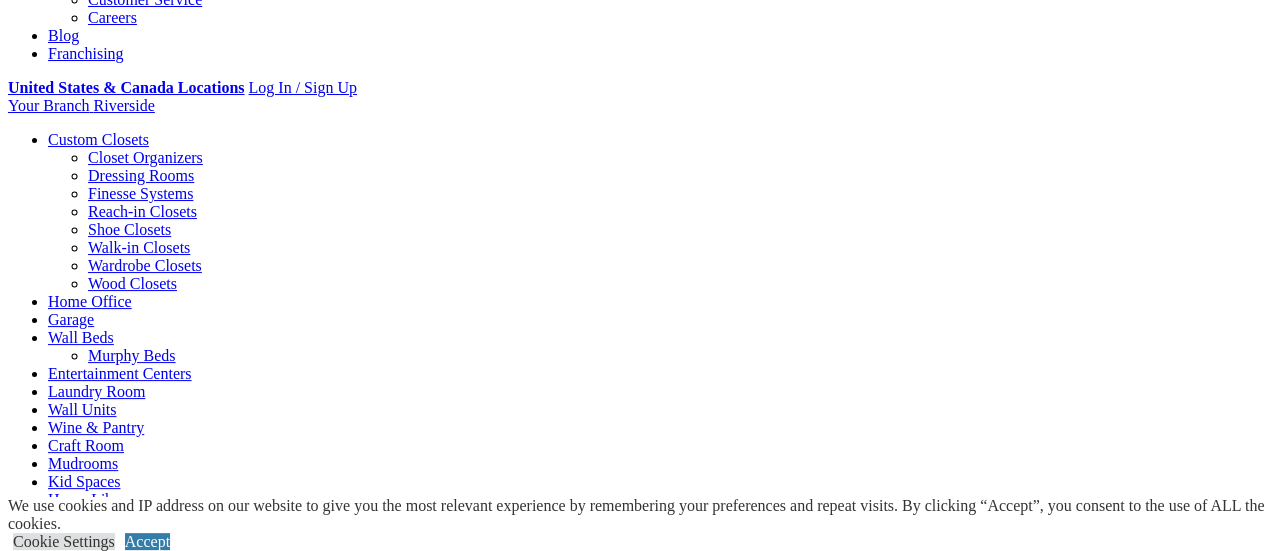 scroll, scrollTop: 700, scrollLeft: 0, axis: vertical 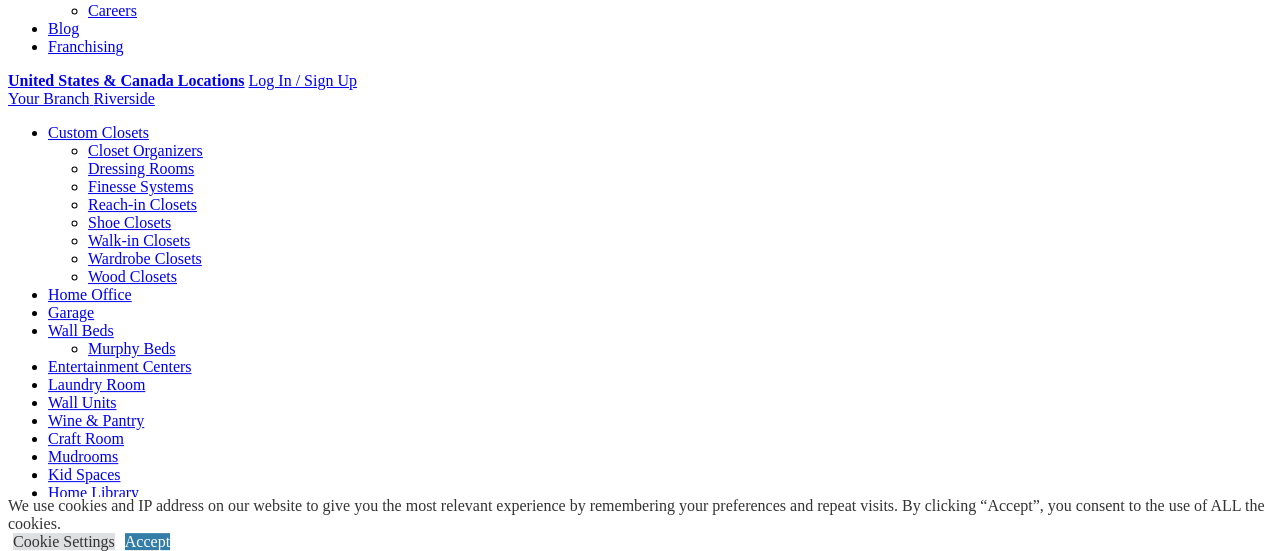 click at bounding box center (164, 652) 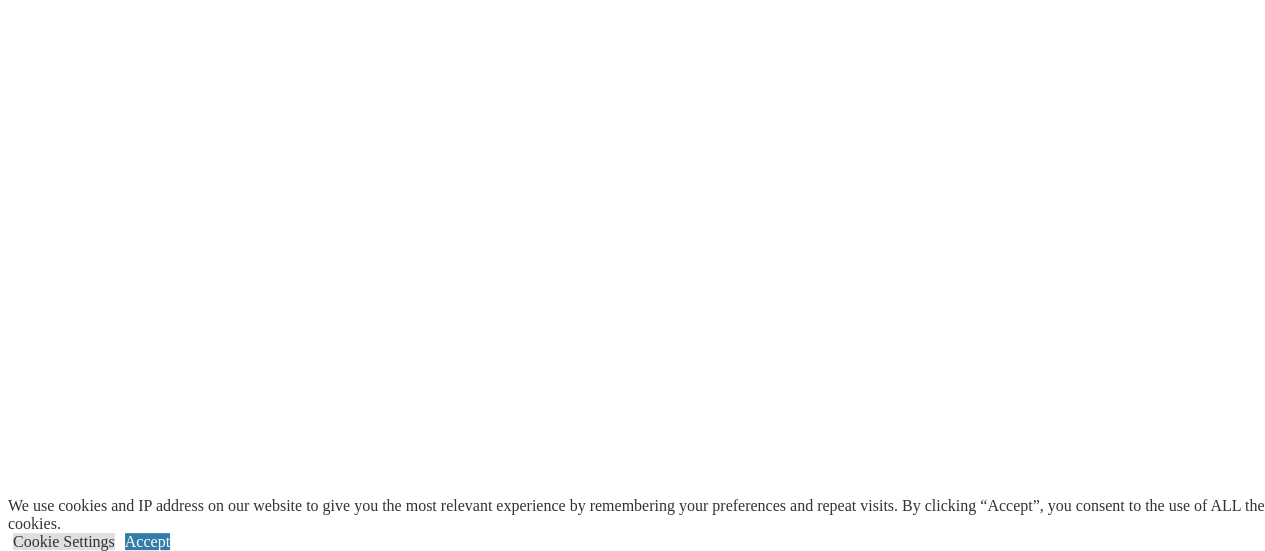 scroll, scrollTop: 1500, scrollLeft: 0, axis: vertical 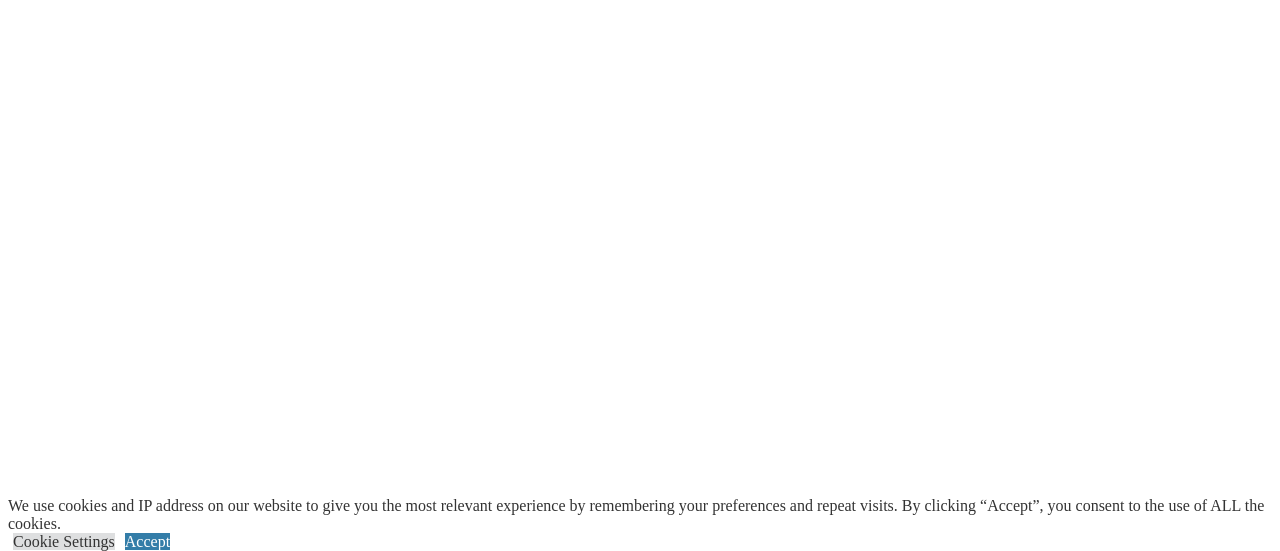 click at bounding box center (8, 49186) 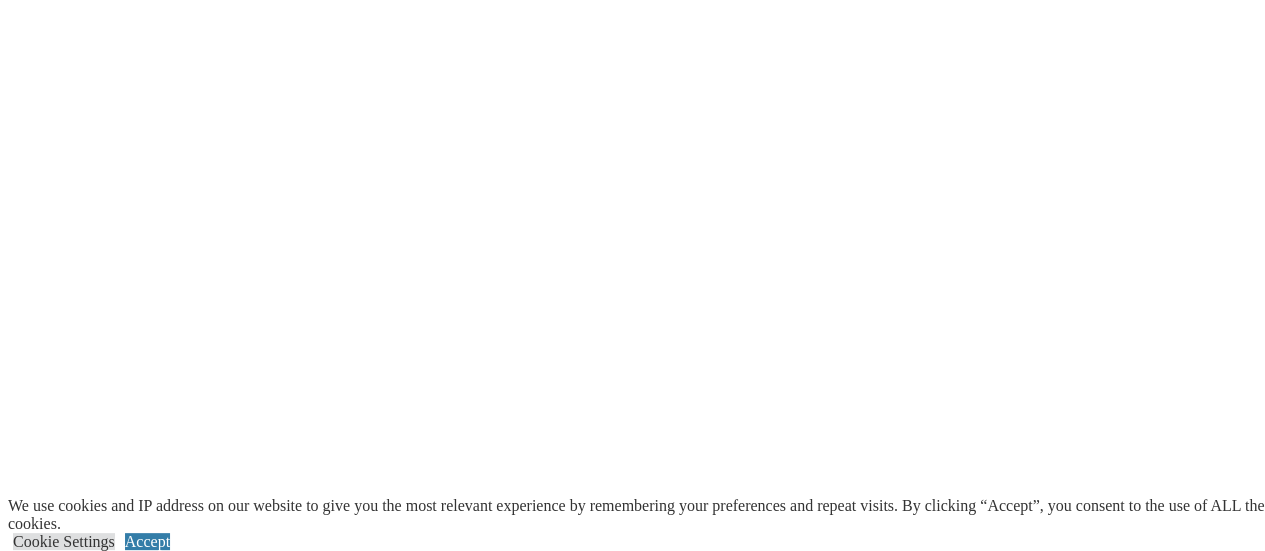 click on "Entertainment Centers" at bounding box center [120, -434] 